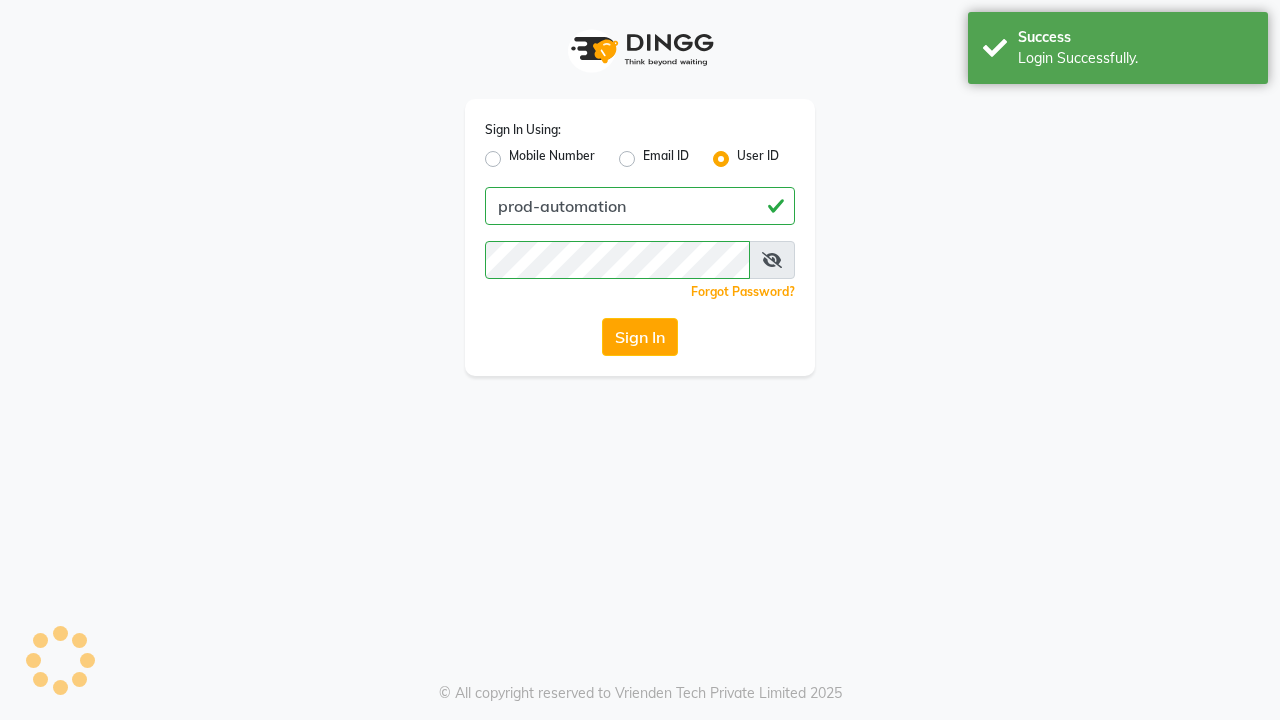 scroll, scrollTop: 0, scrollLeft: 0, axis: both 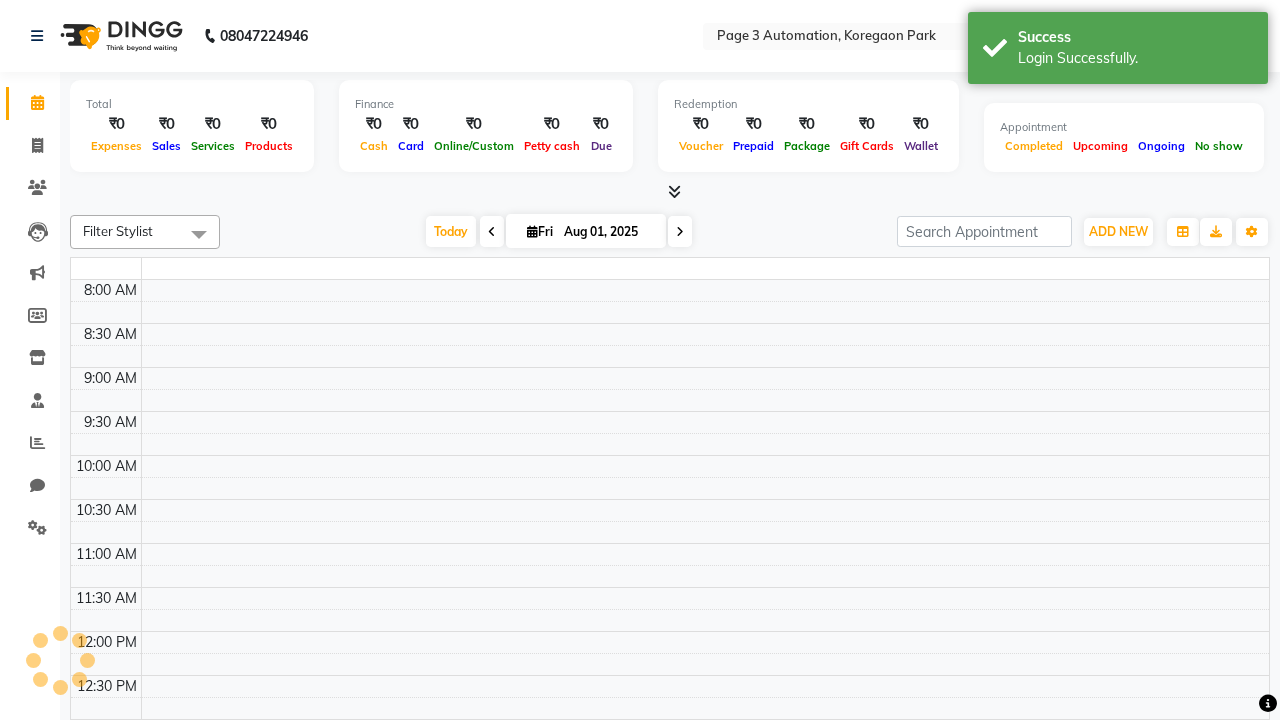 select on "en" 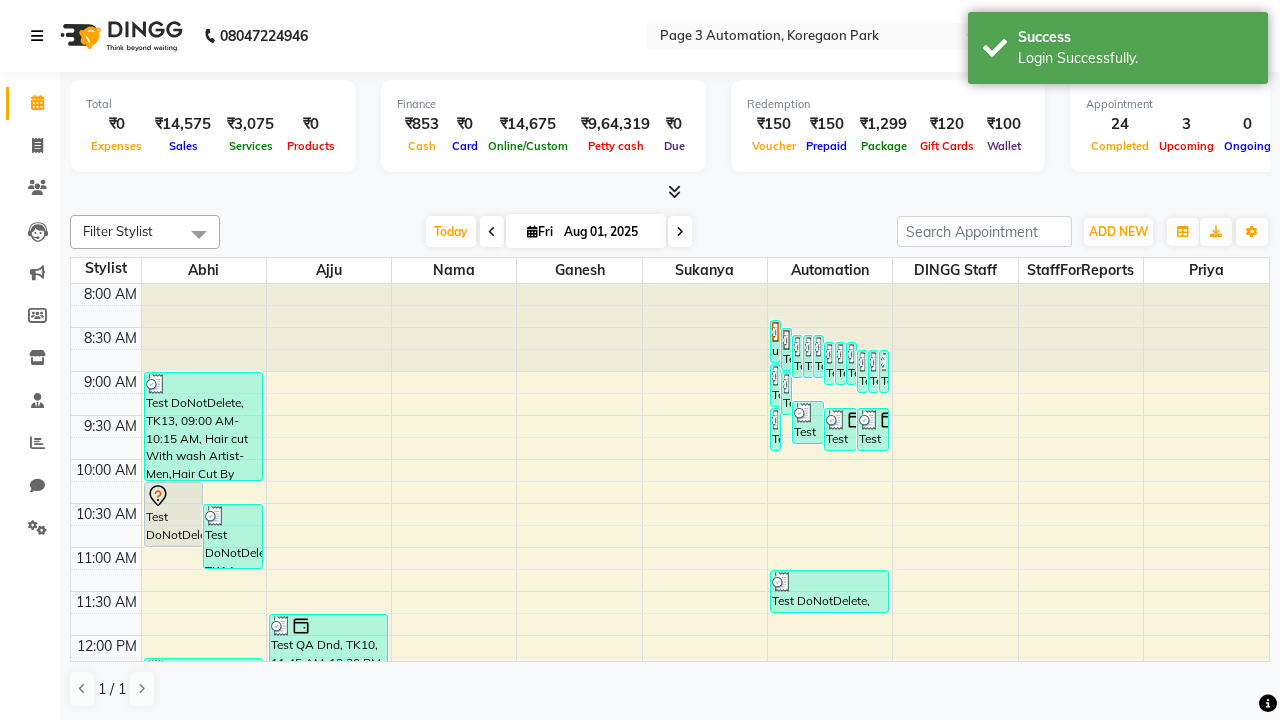 click at bounding box center (37, 36) 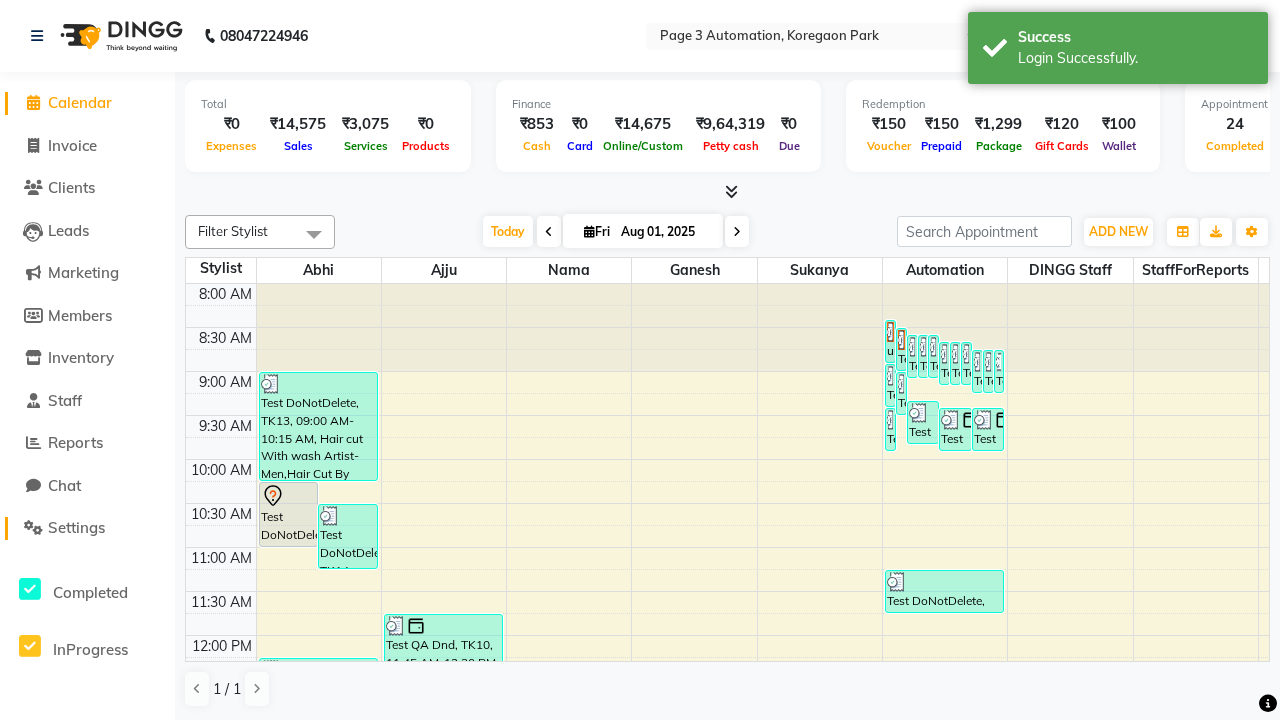 click on "Settings" 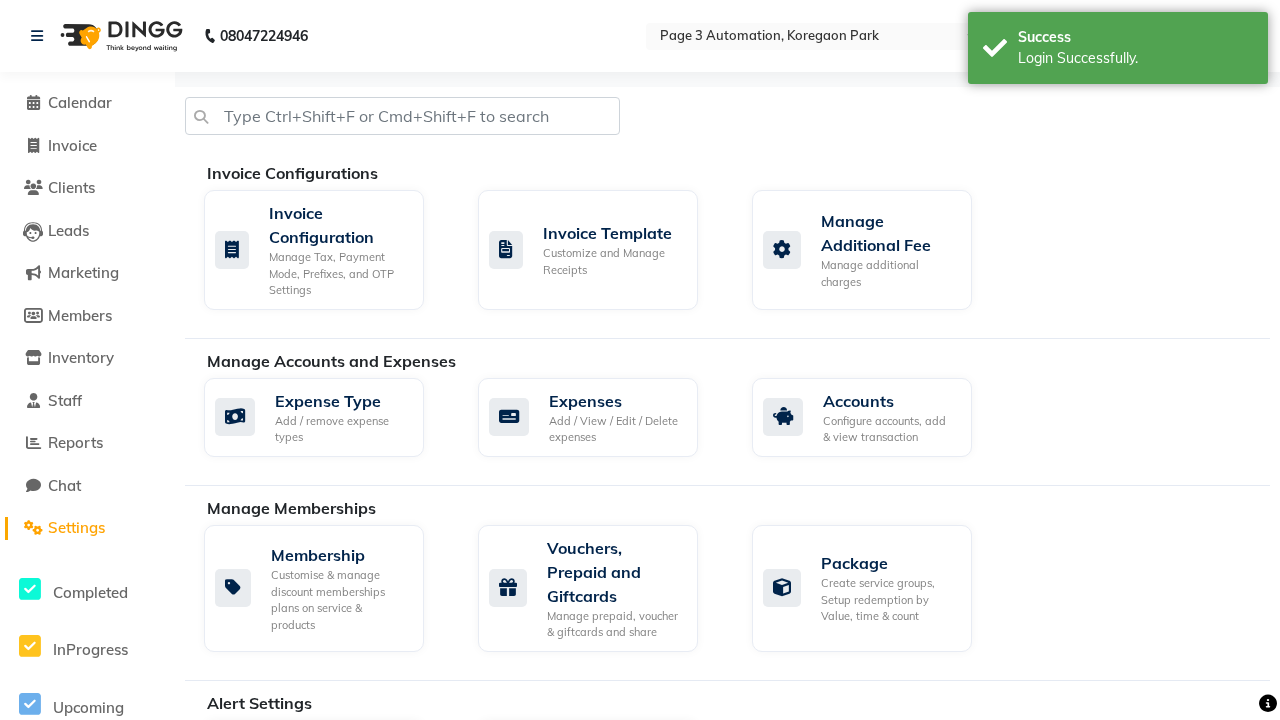 click on "Manage reset opening cash, change password." 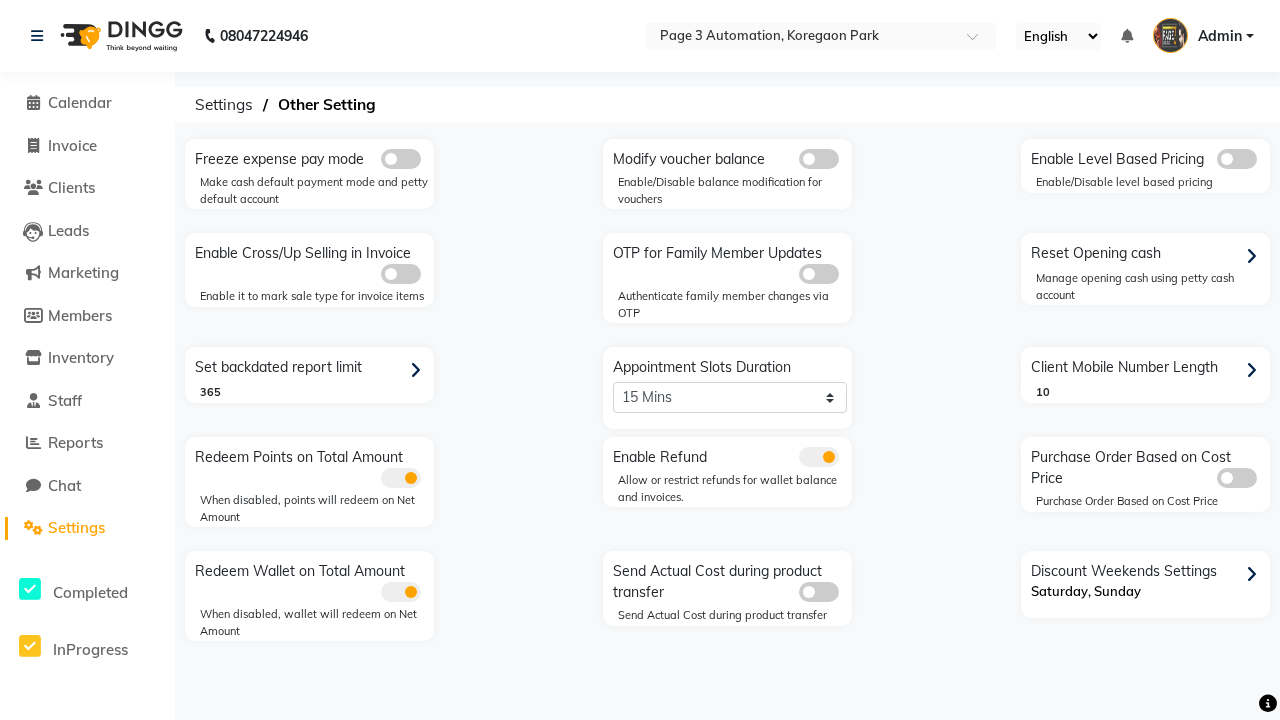 click 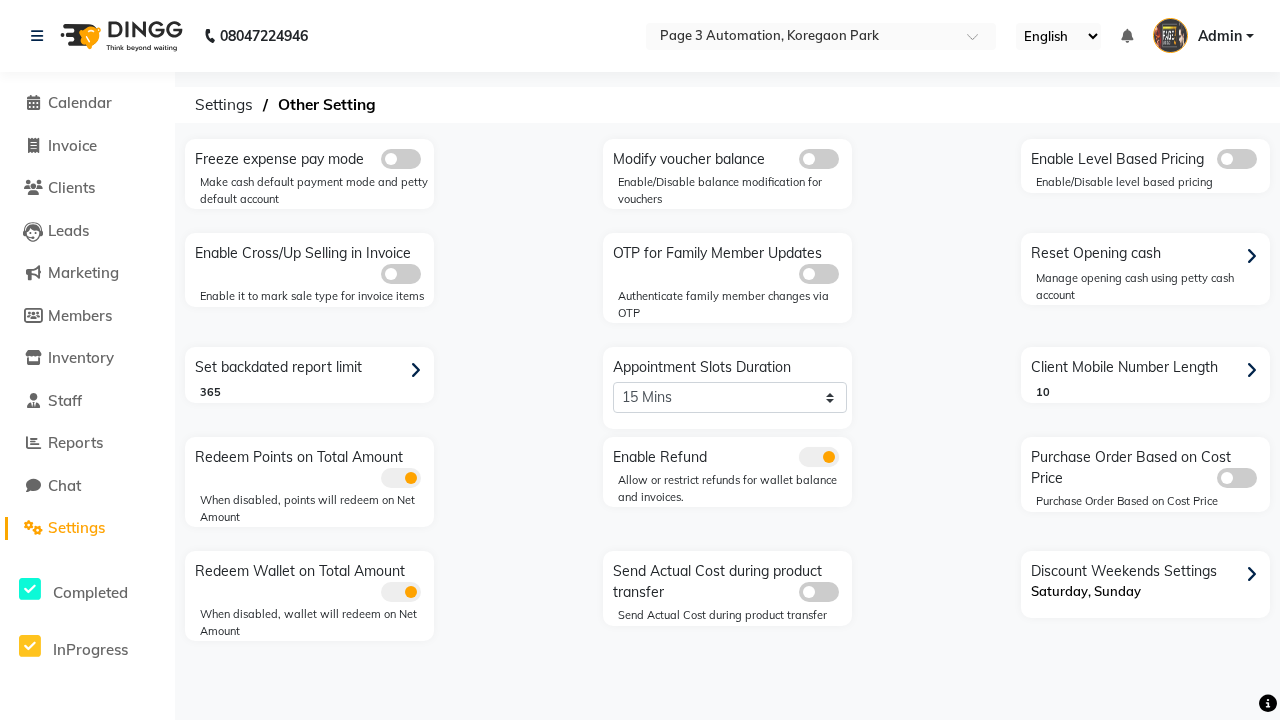 click 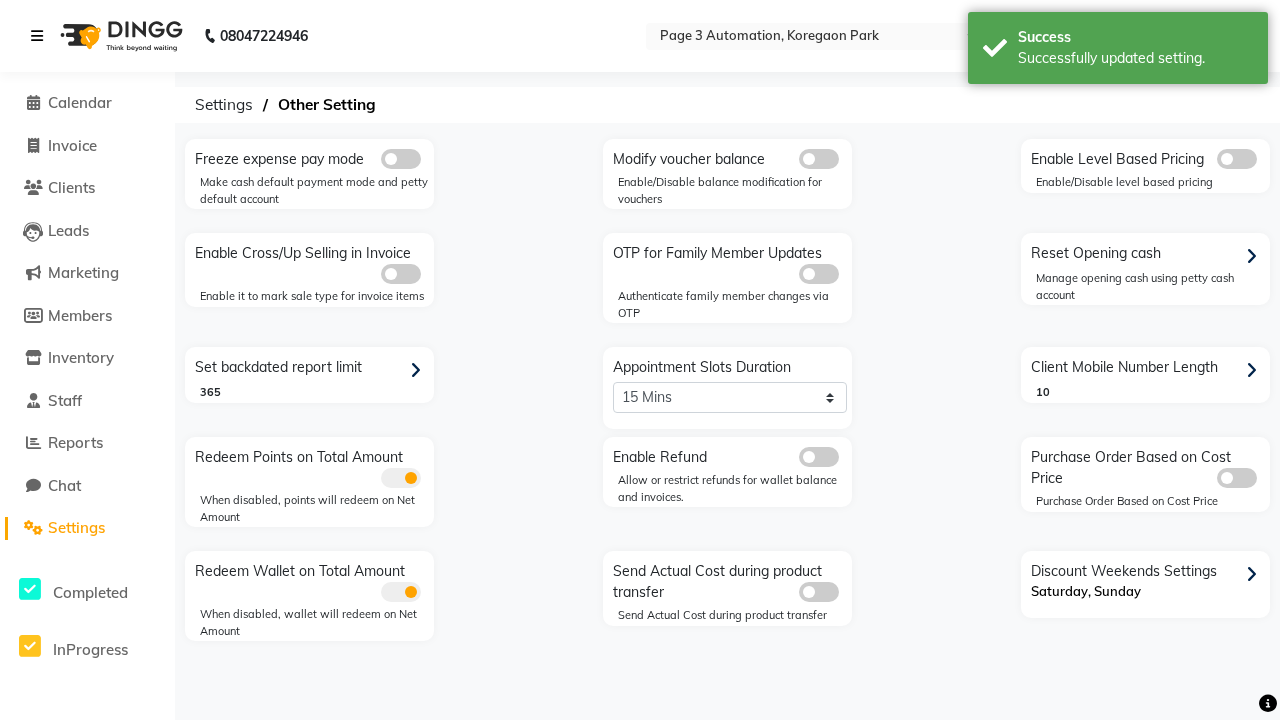 click at bounding box center [37, 36] 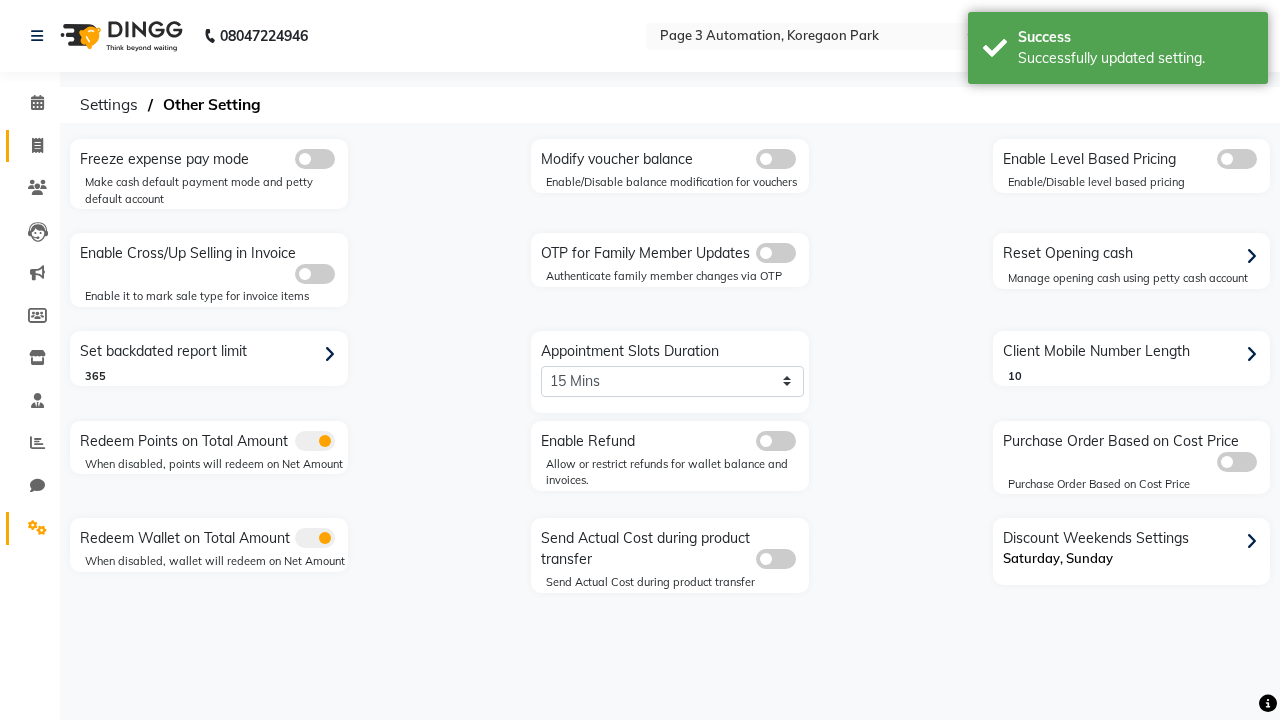 click 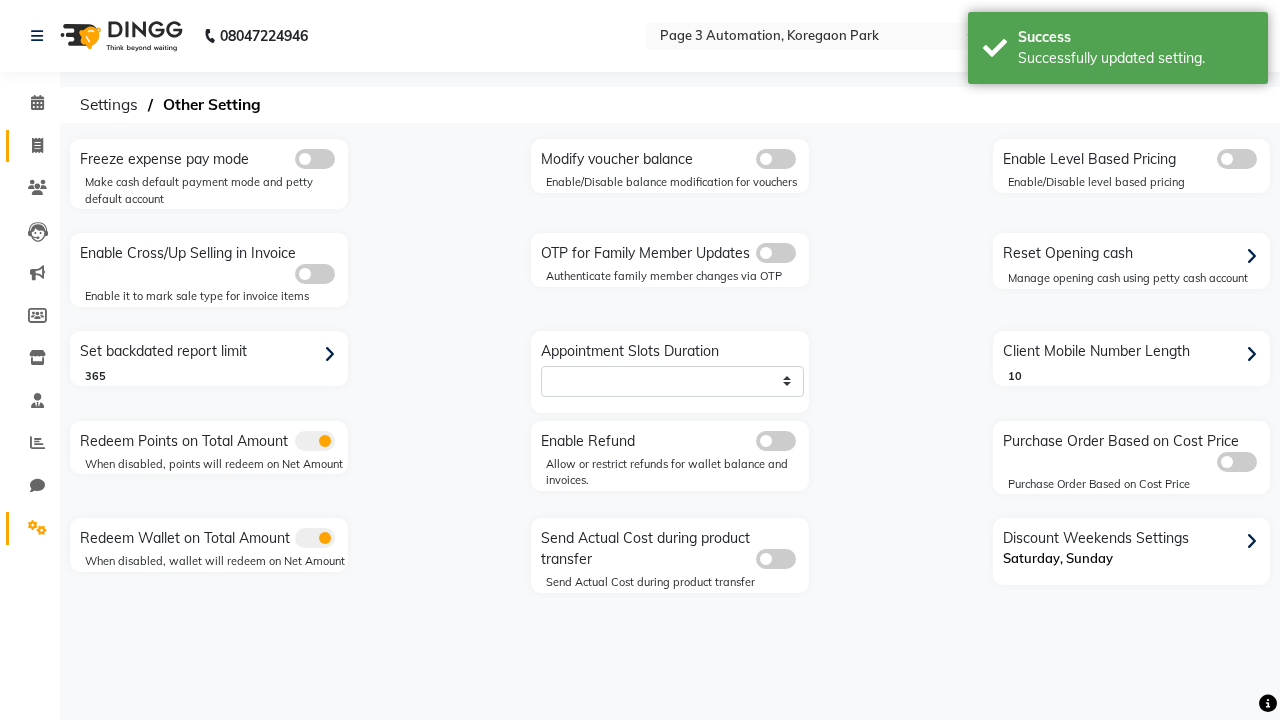 select on "2774" 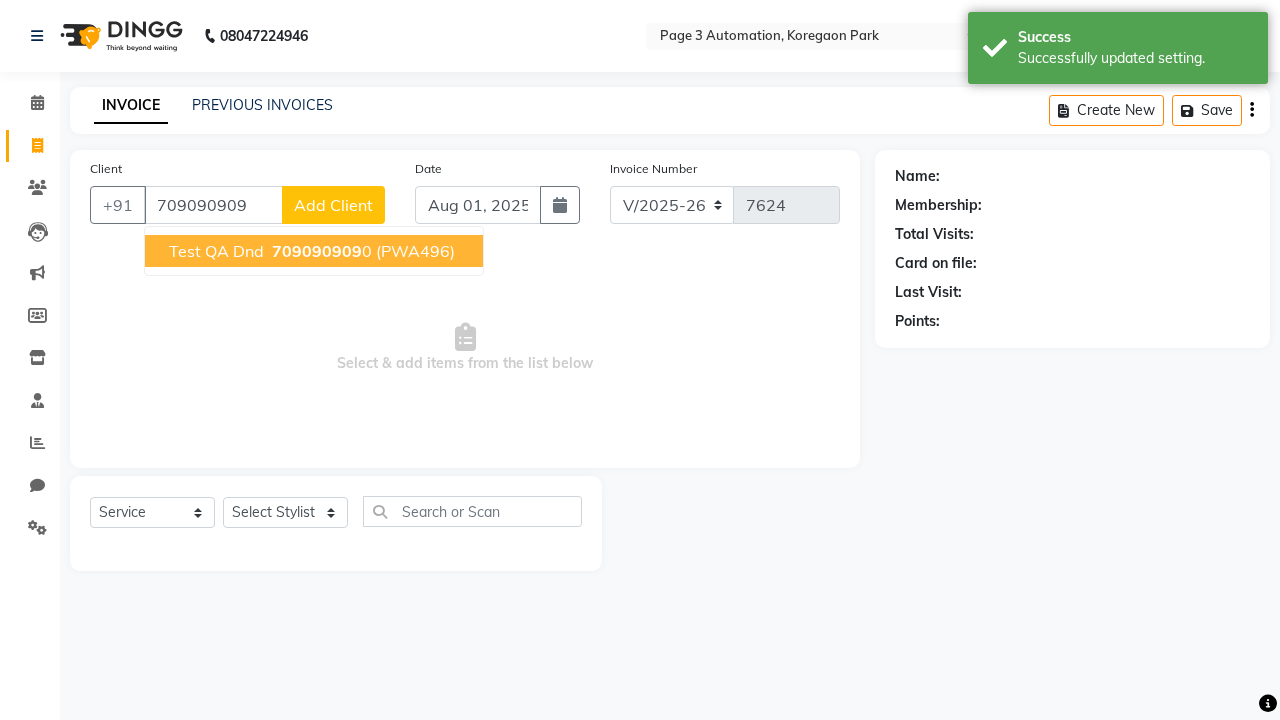 click on "709090909" at bounding box center [317, 251] 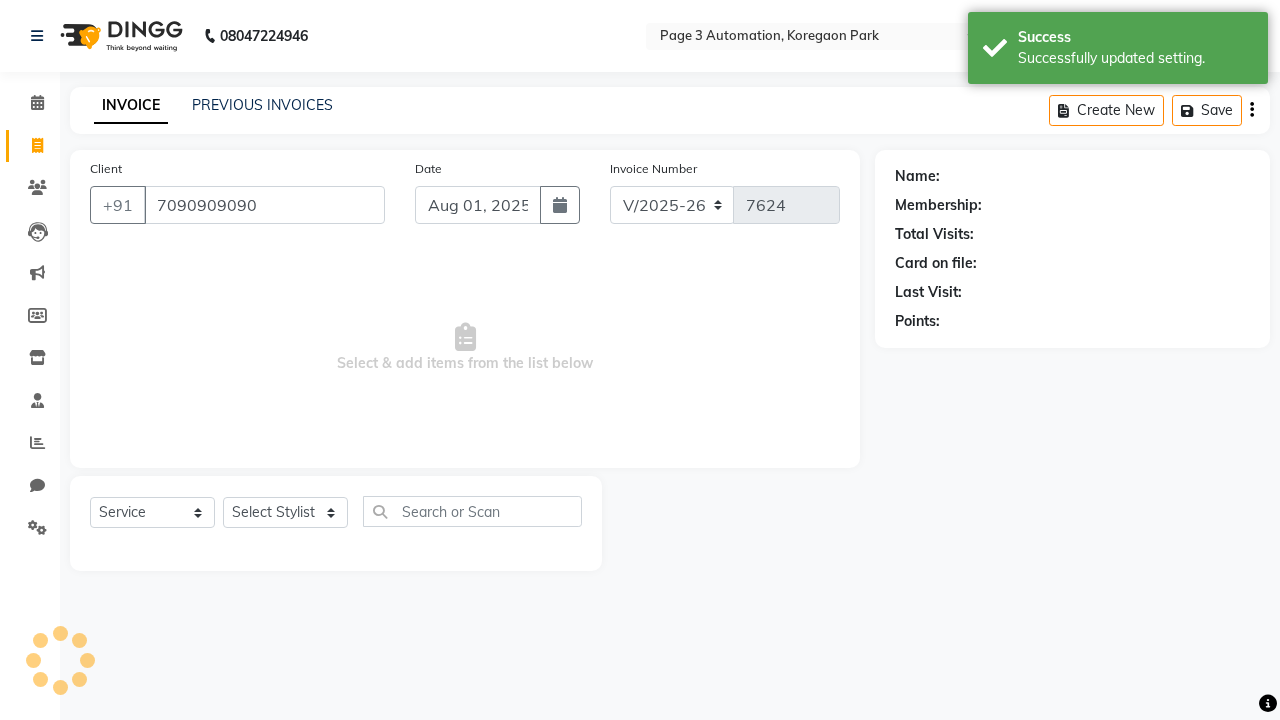 type on "7090909090" 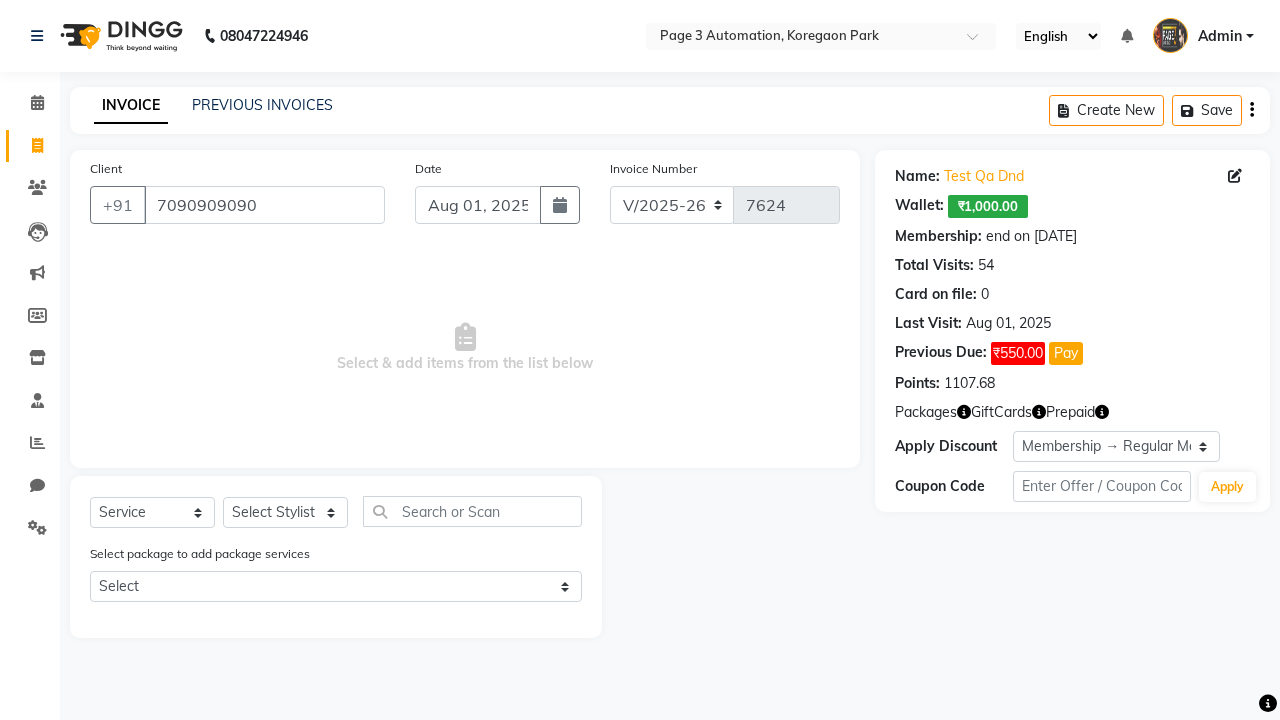 select on "0:" 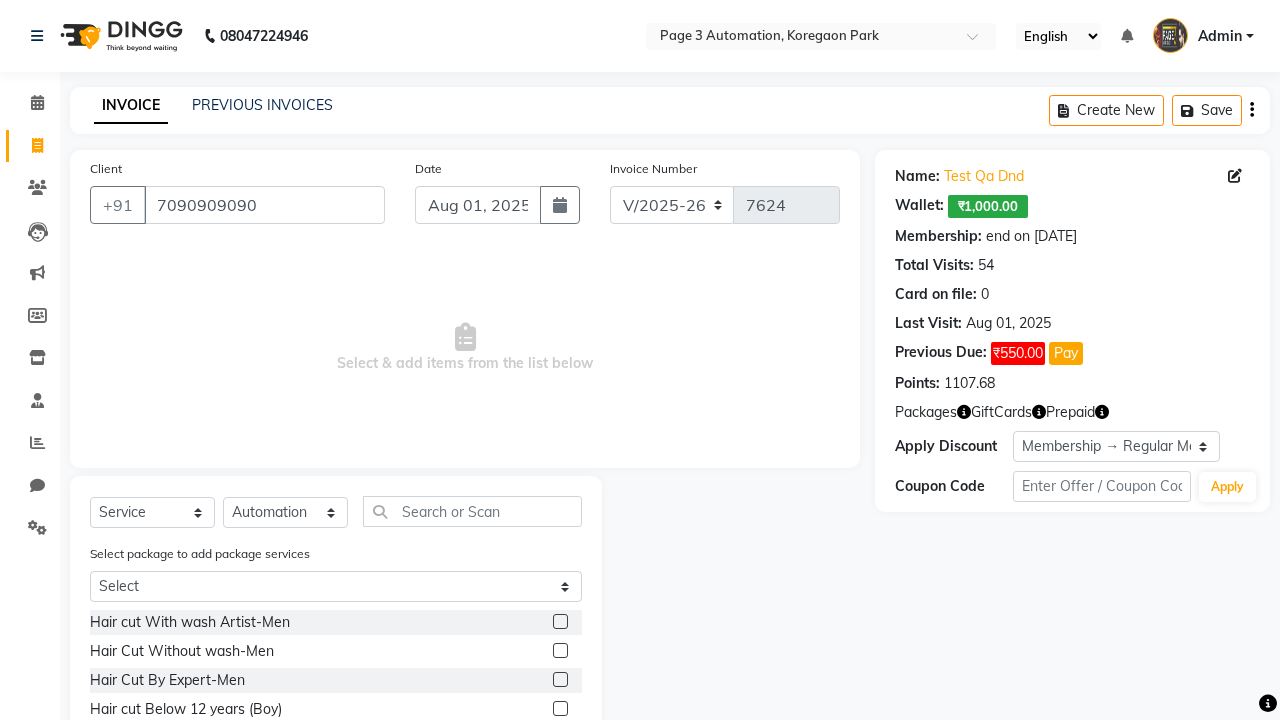 click 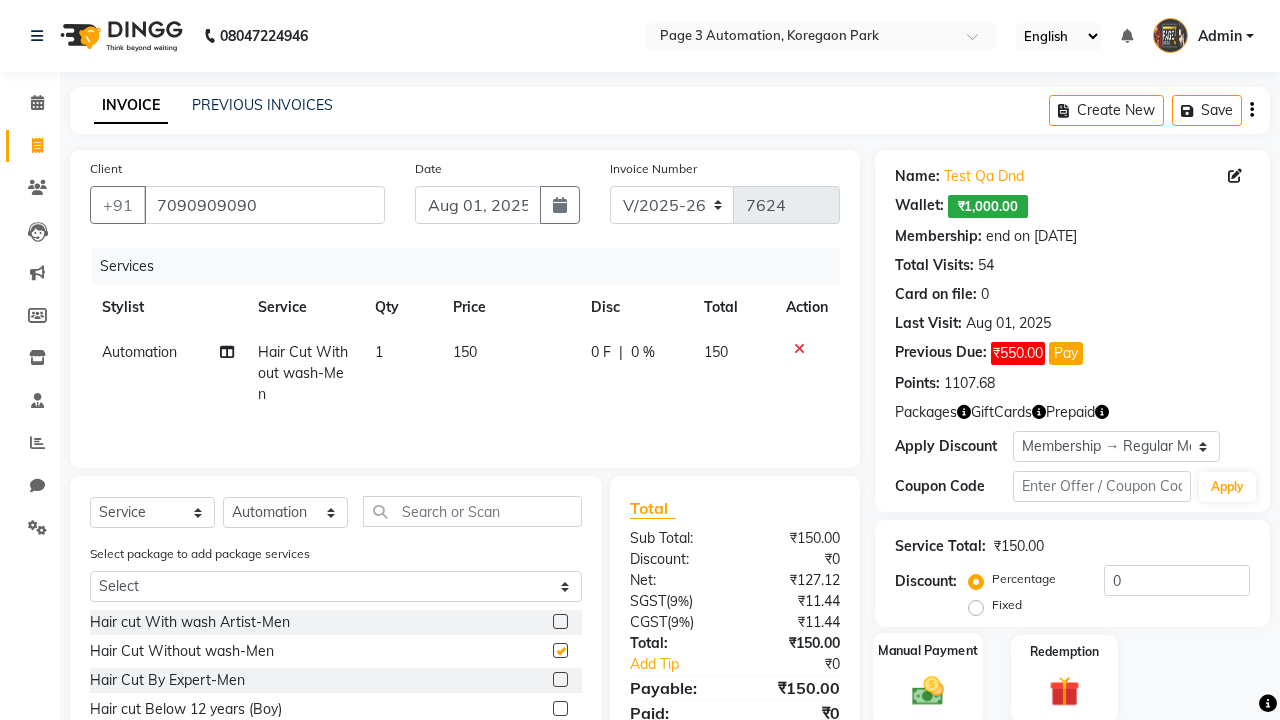 click 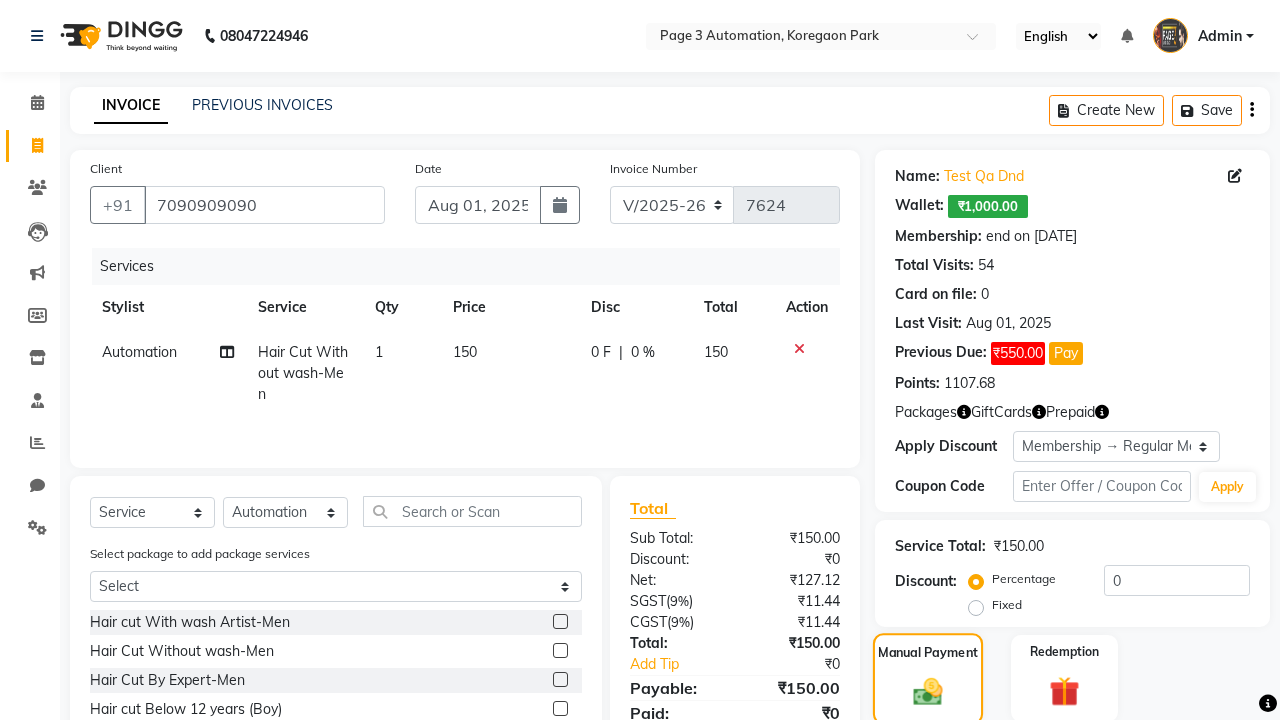 checkbox on "false" 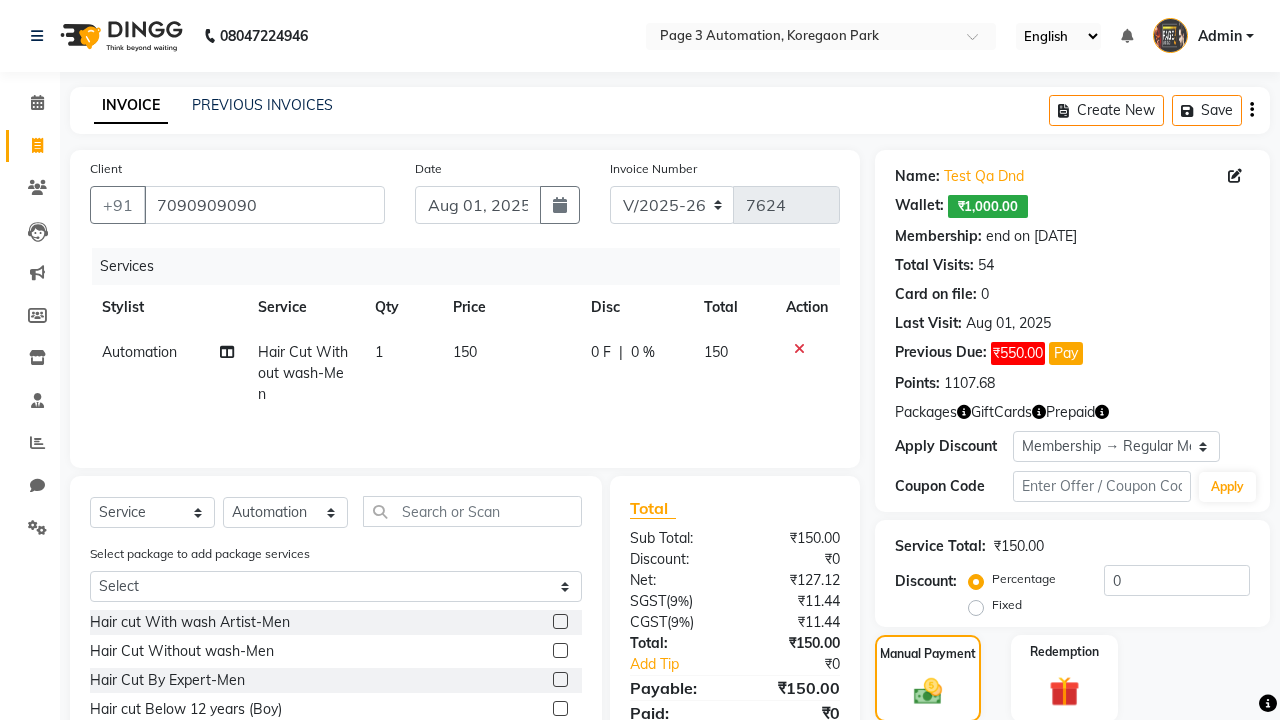 click on "ONLINE" 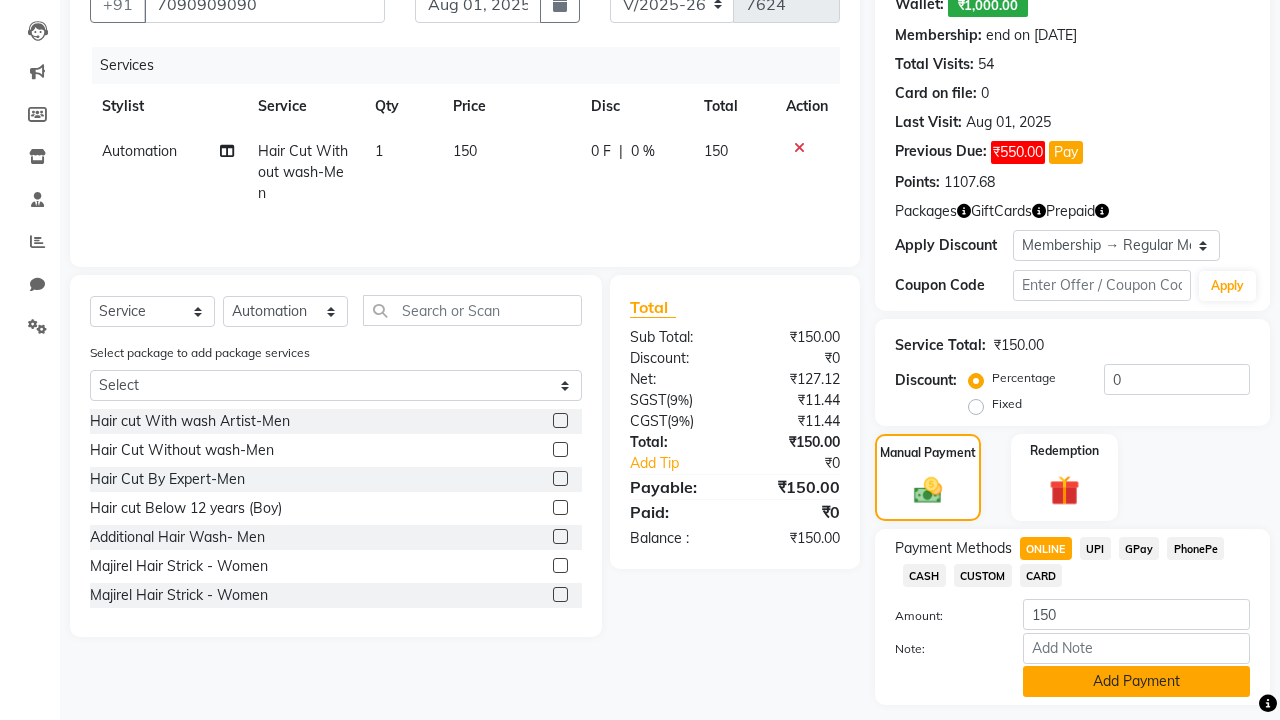 click on "Add Payment" 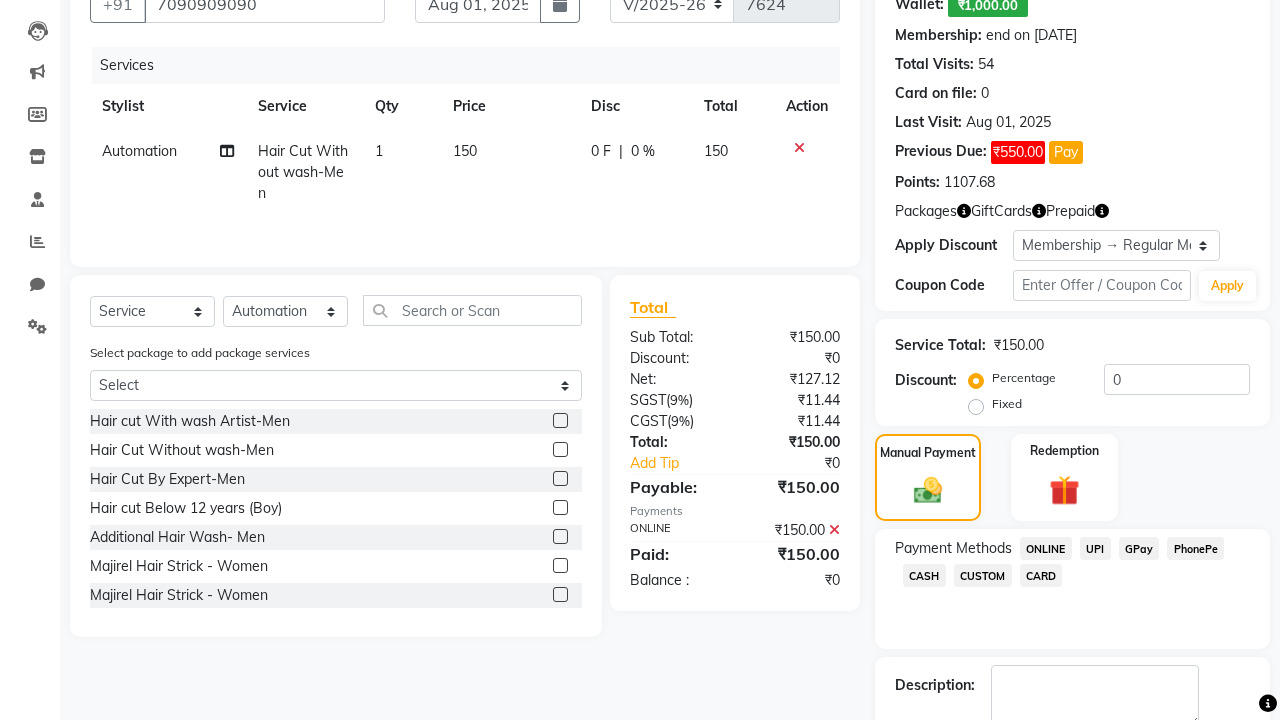 click 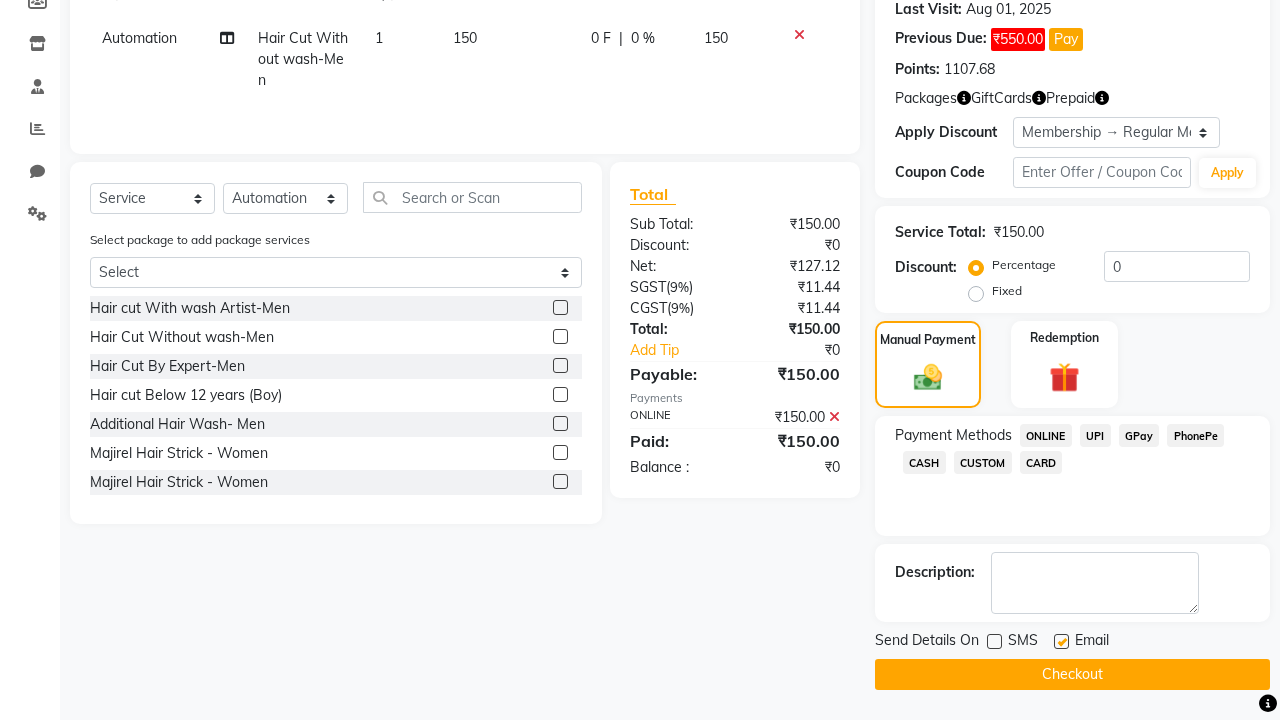 click 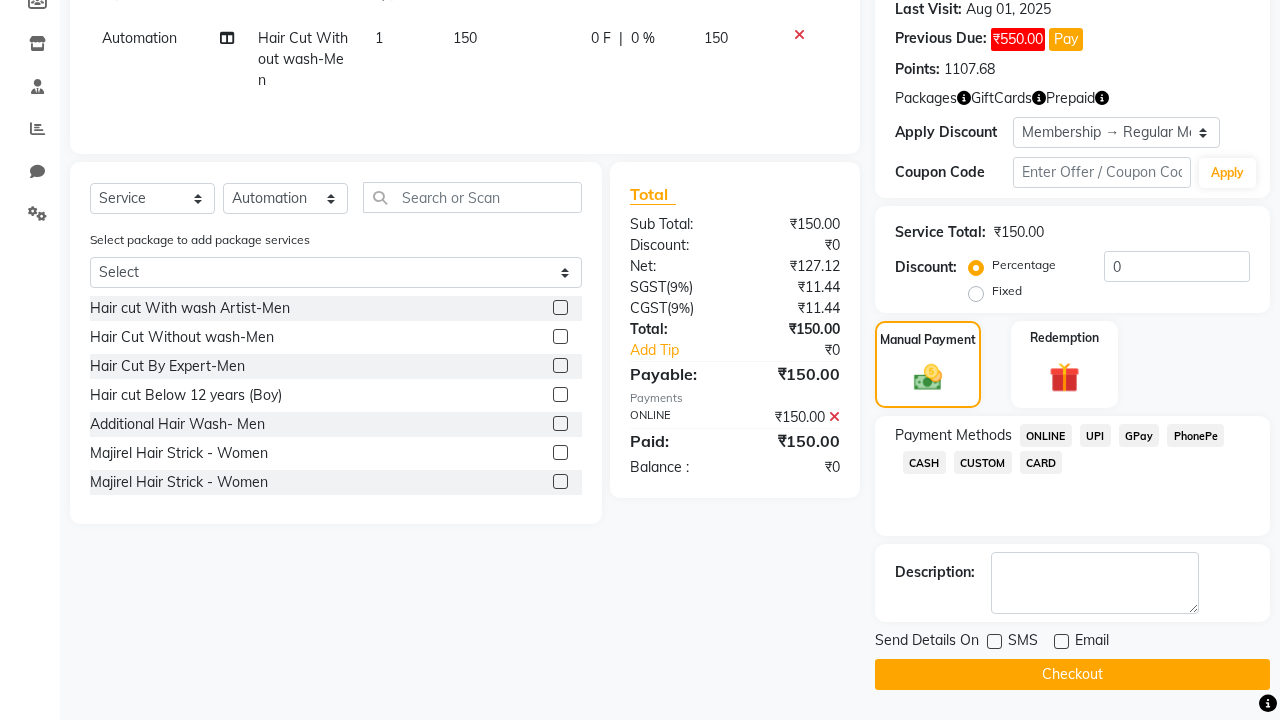 click on "Checkout" 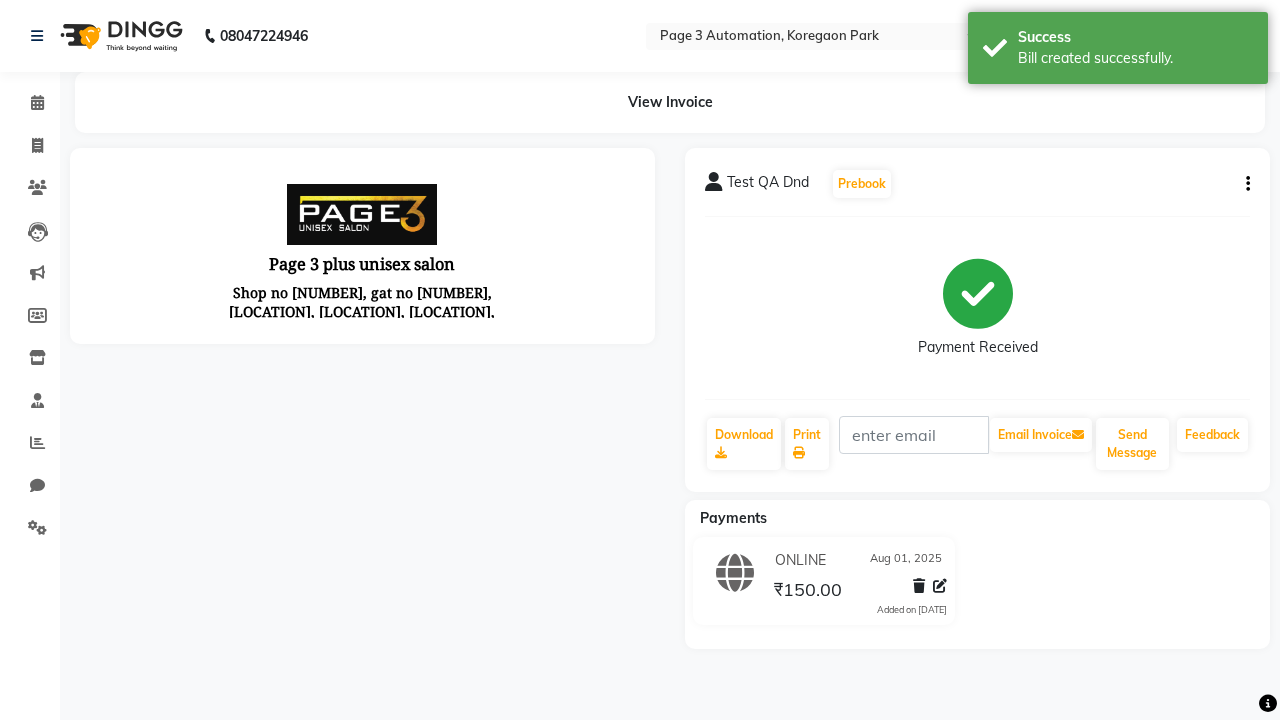 scroll, scrollTop: 0, scrollLeft: 0, axis: both 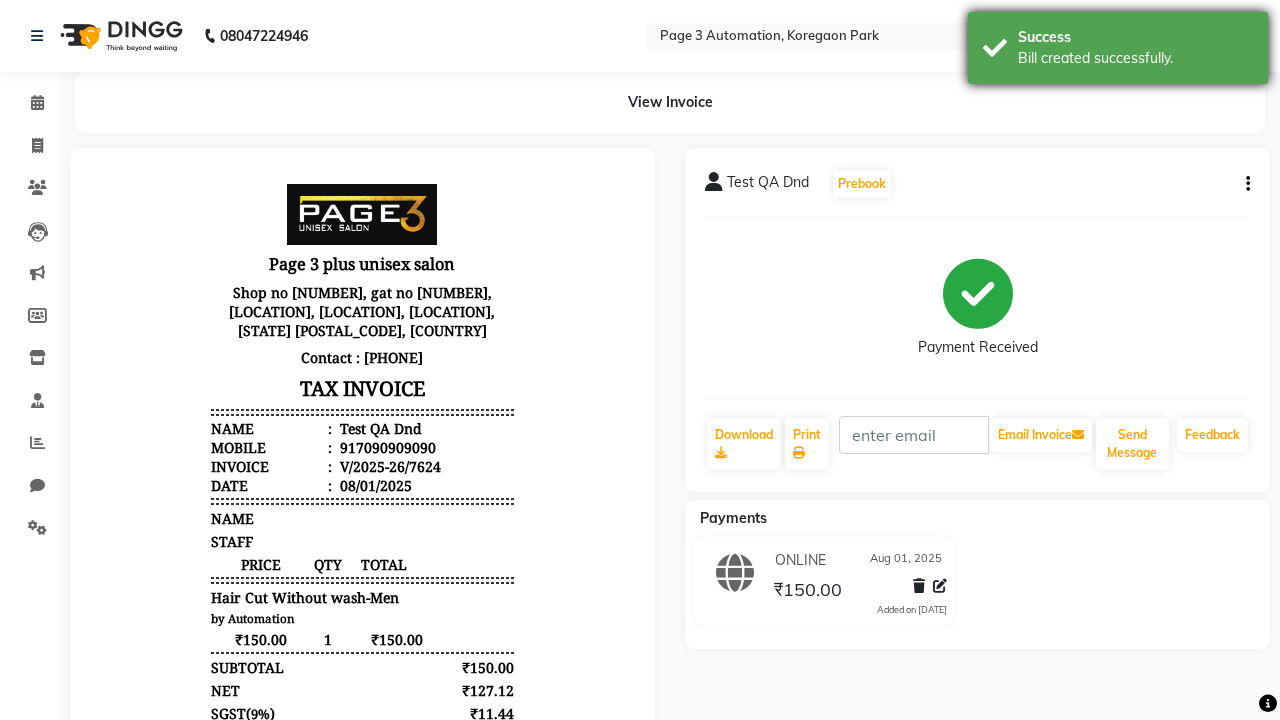 click on "Bill created successfully." at bounding box center (1135, 58) 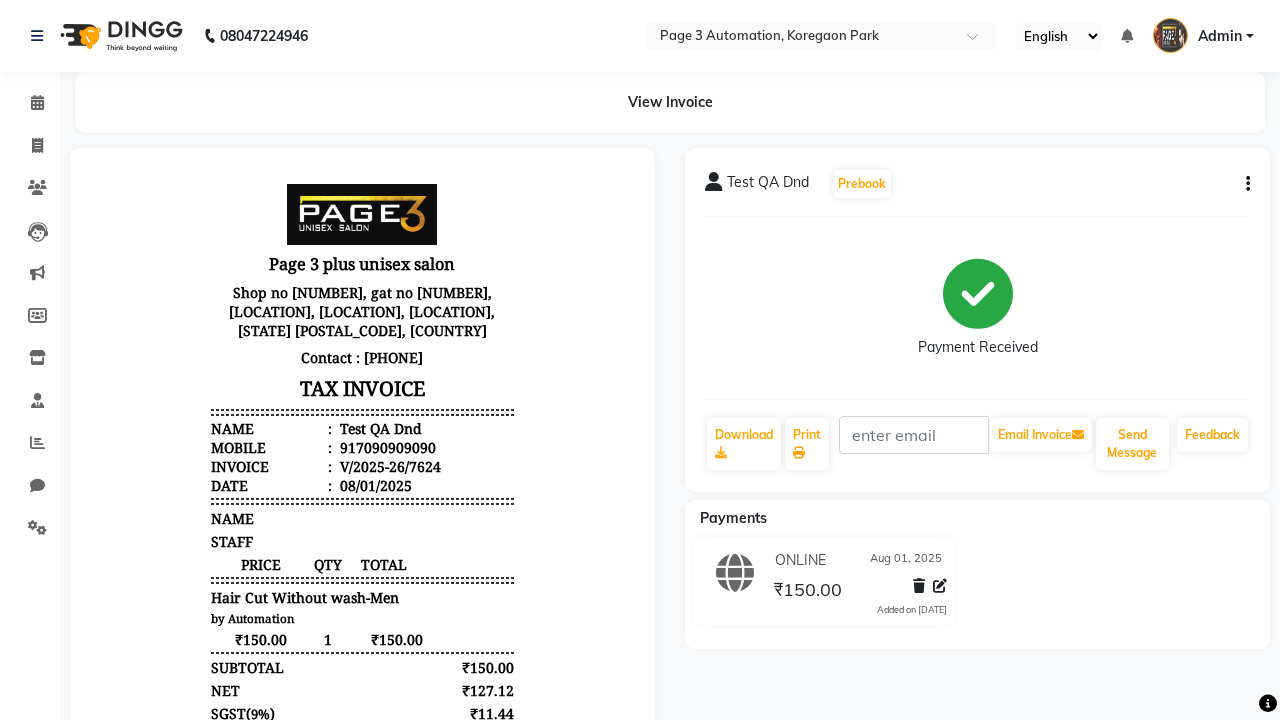 click 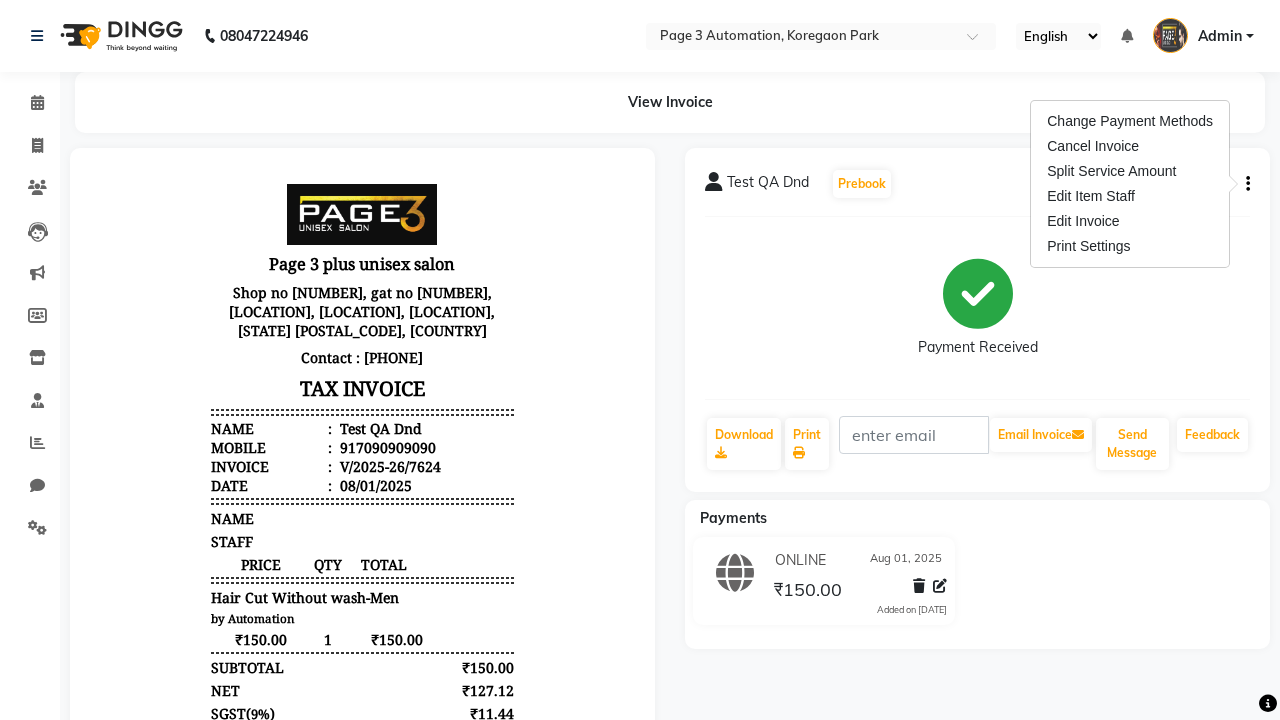 click on "Admin" at bounding box center [1220, 36] 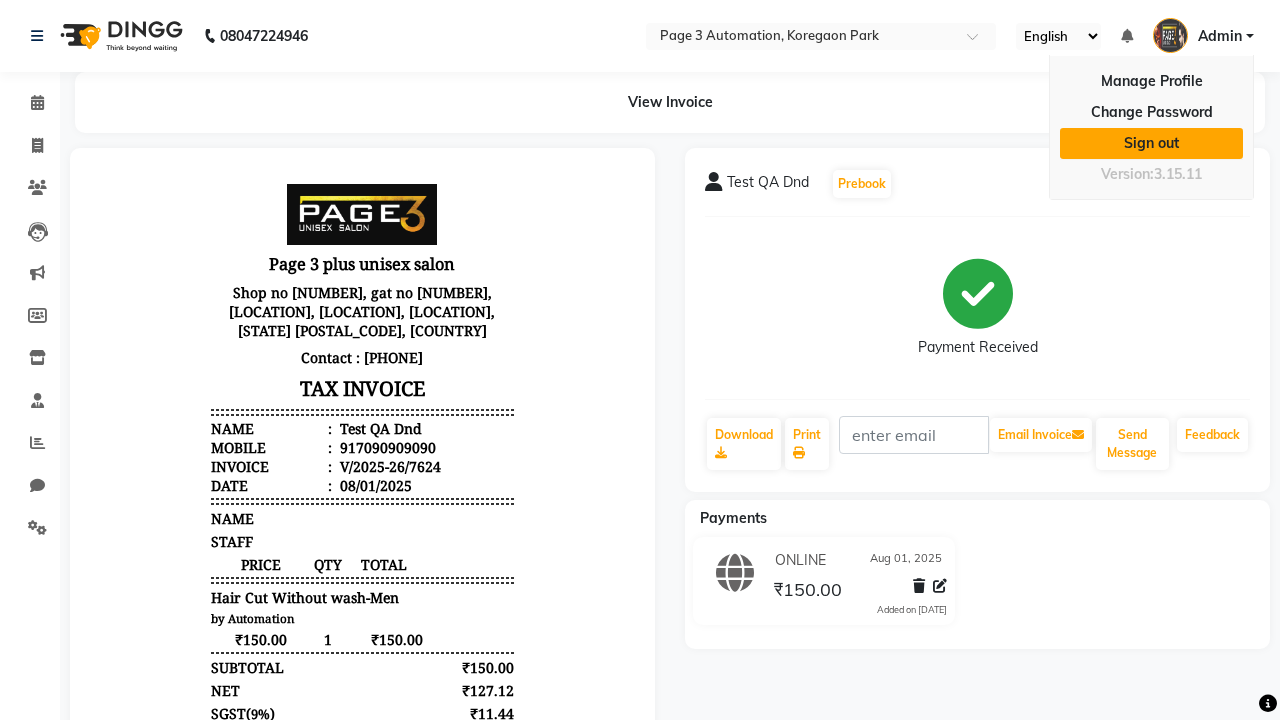 click on "Sign out" at bounding box center (1151, 143) 